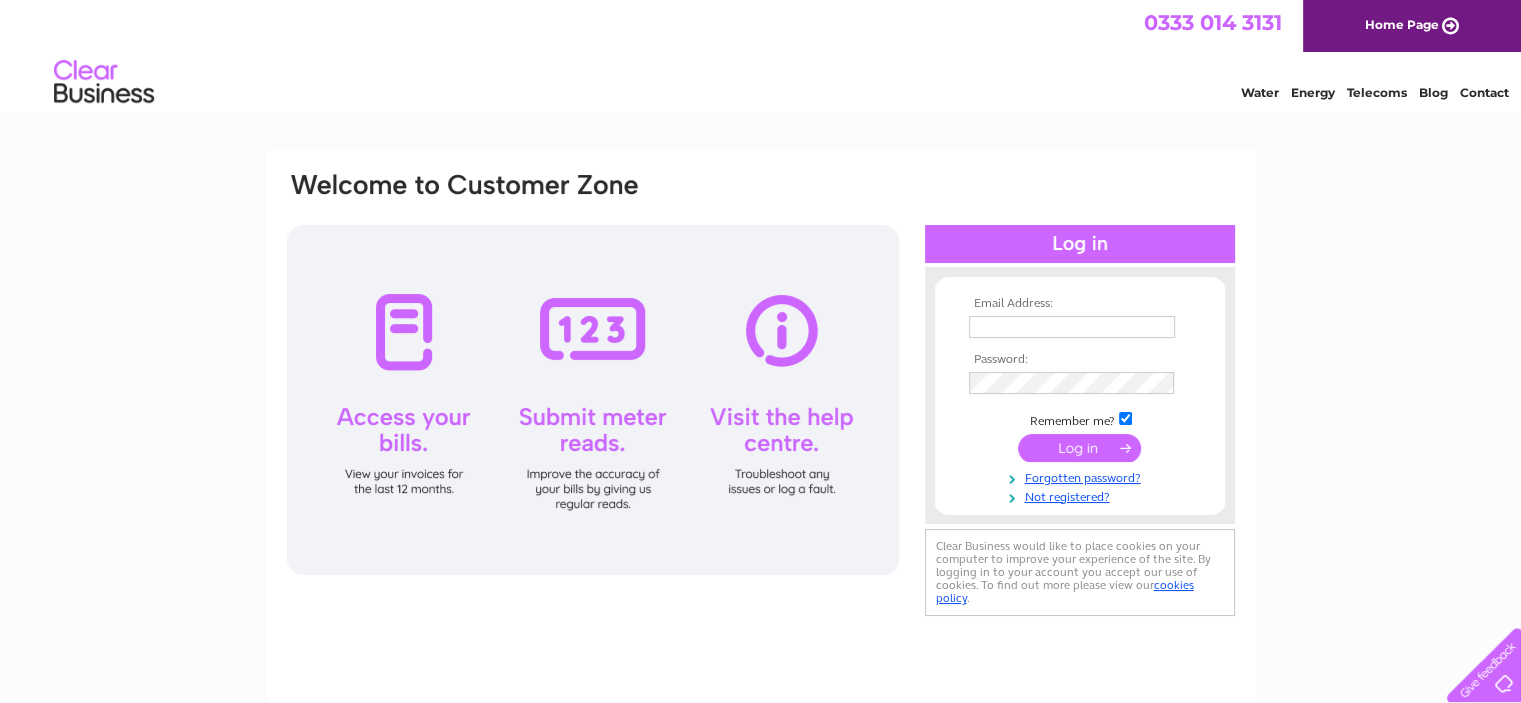 scroll, scrollTop: 0, scrollLeft: 0, axis: both 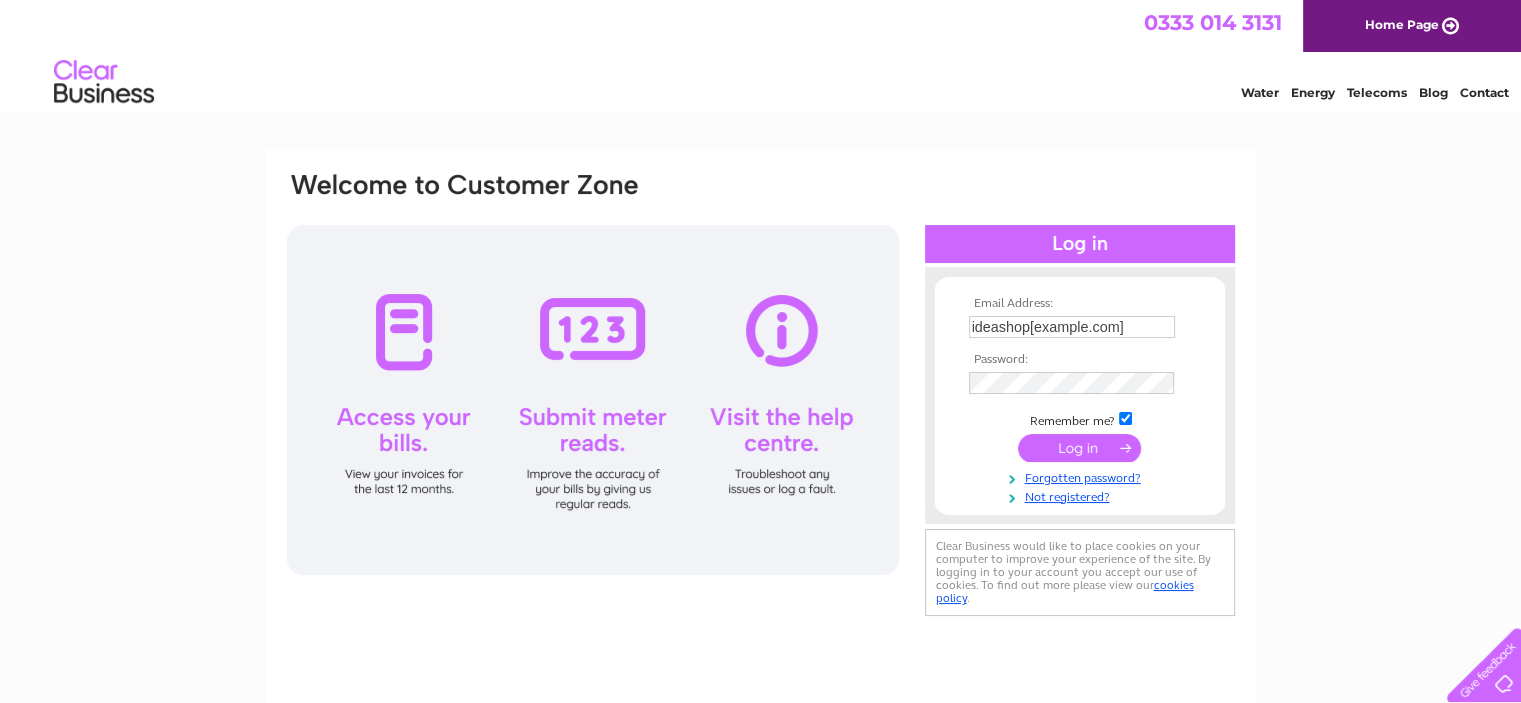 click at bounding box center [1079, 448] 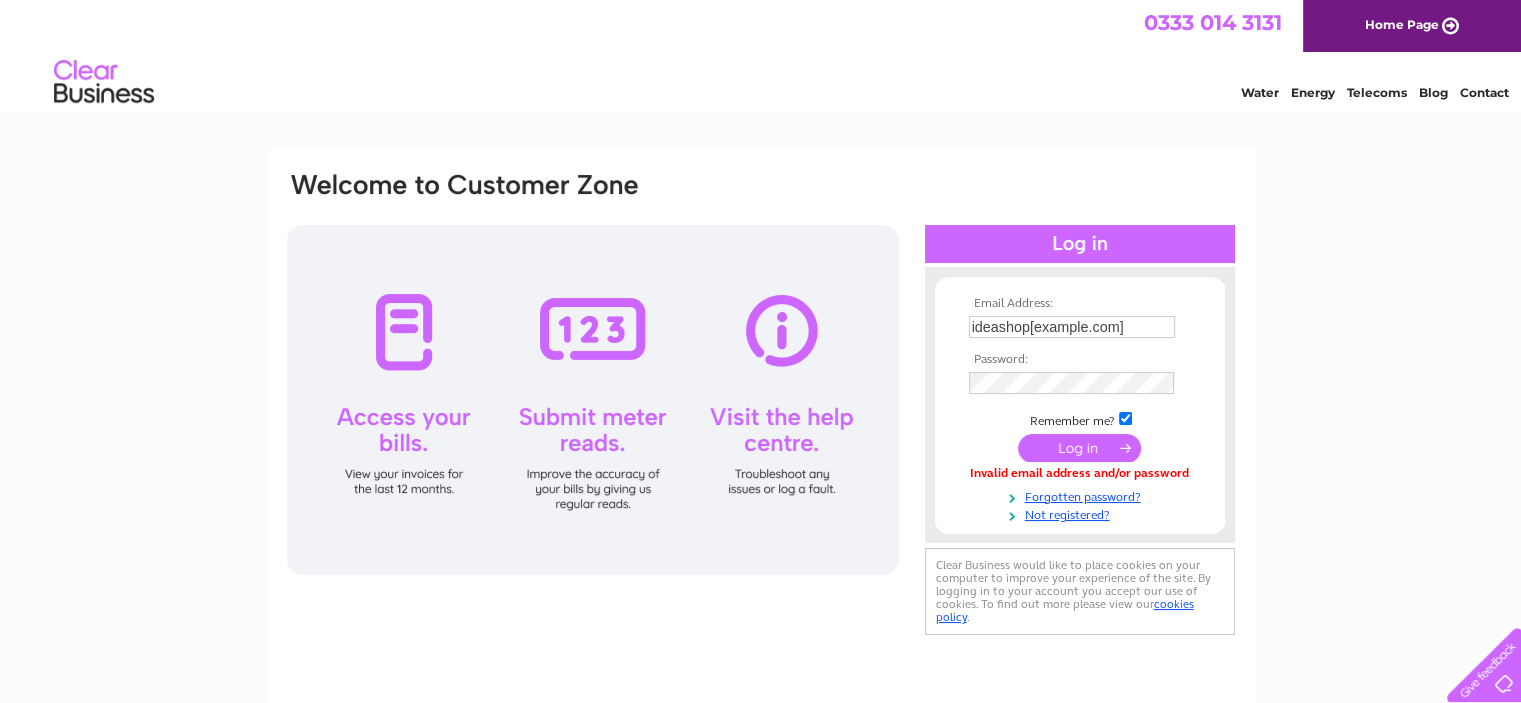 scroll, scrollTop: 0, scrollLeft: 0, axis: both 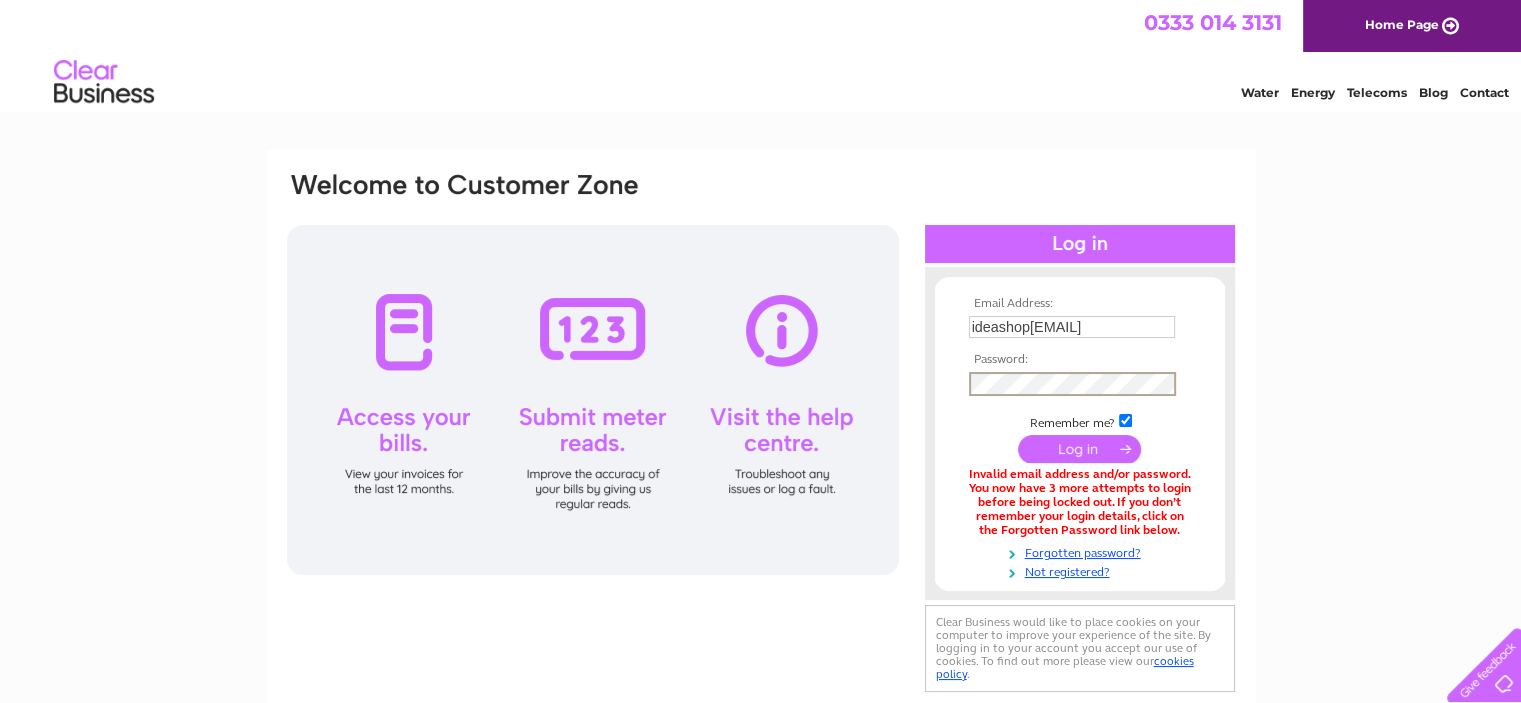 click at bounding box center (1079, 449) 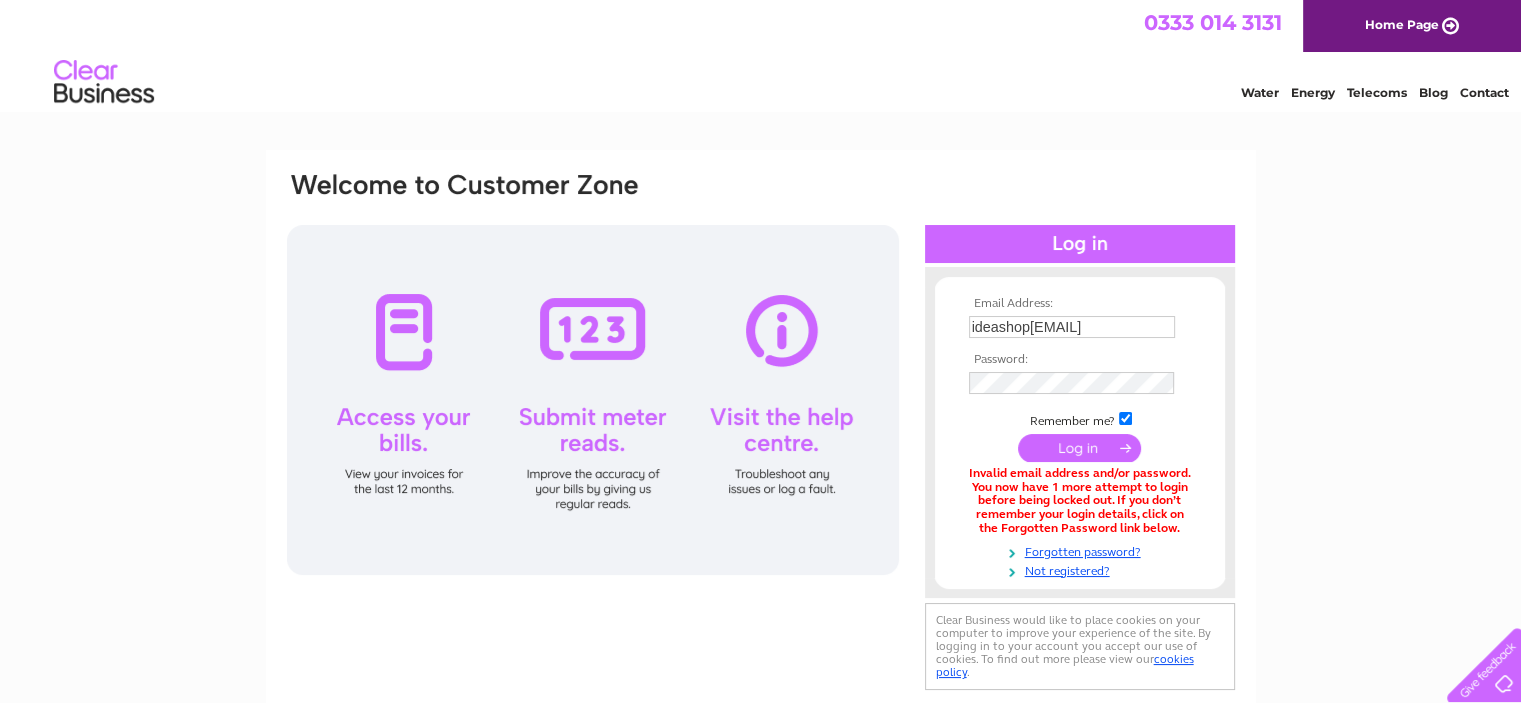 scroll, scrollTop: 0, scrollLeft: 0, axis: both 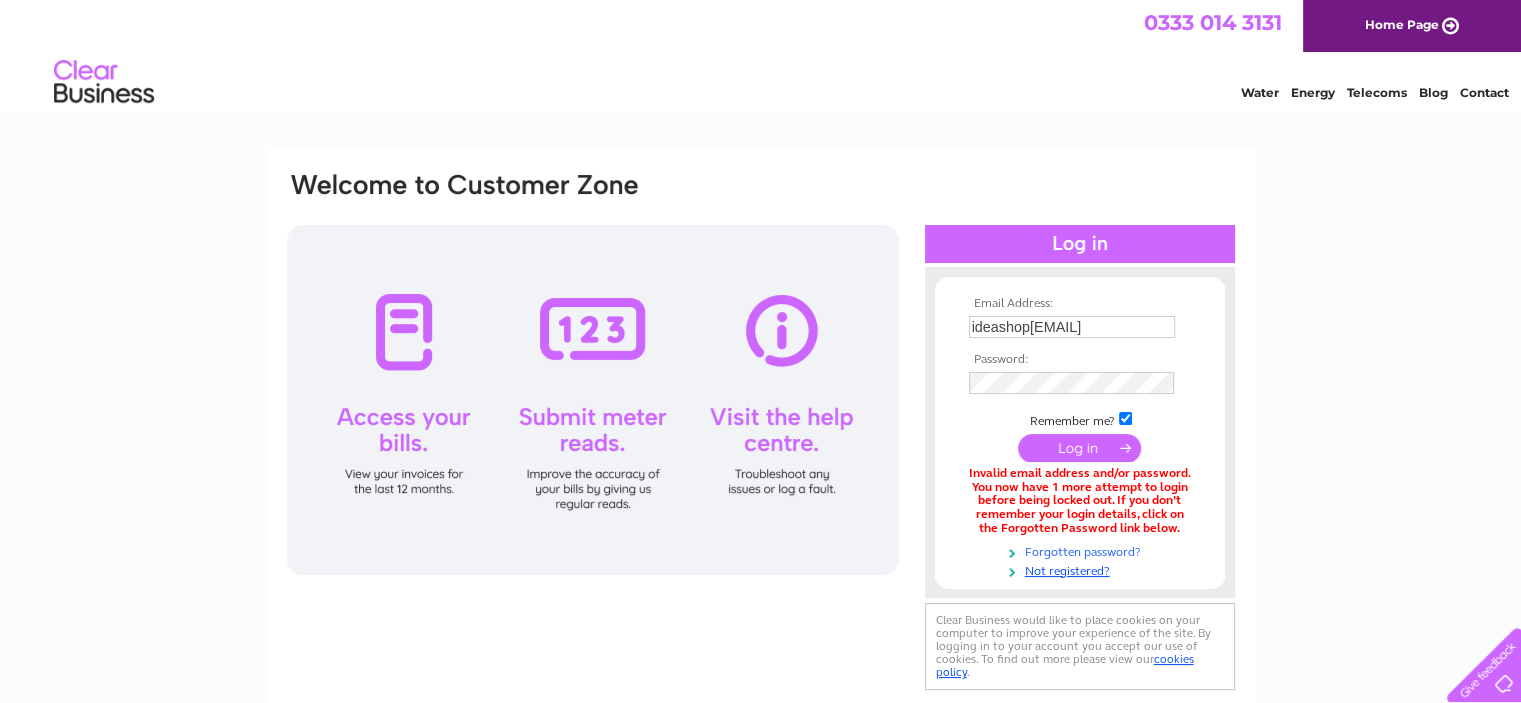 click on "Forgotten password?" at bounding box center [1082, 550] 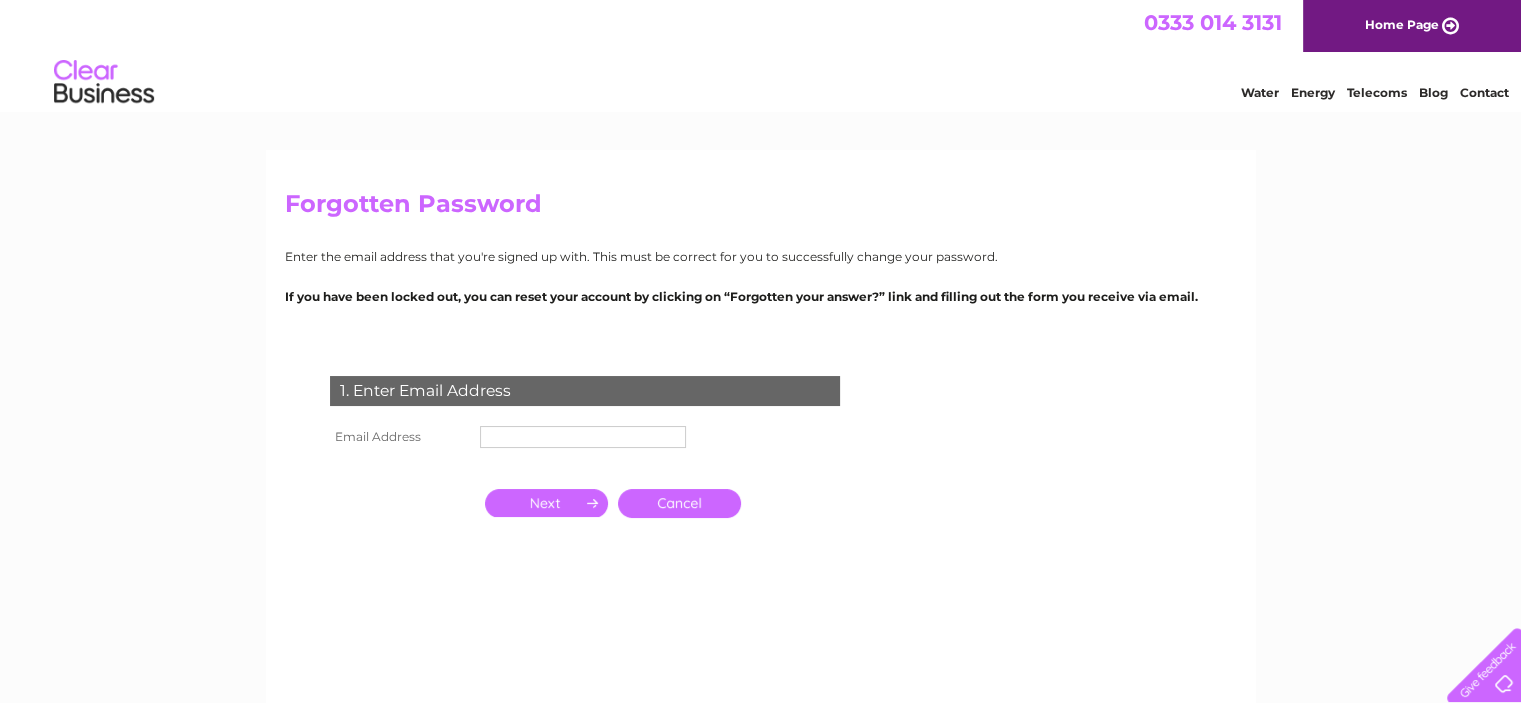 scroll, scrollTop: 0, scrollLeft: 0, axis: both 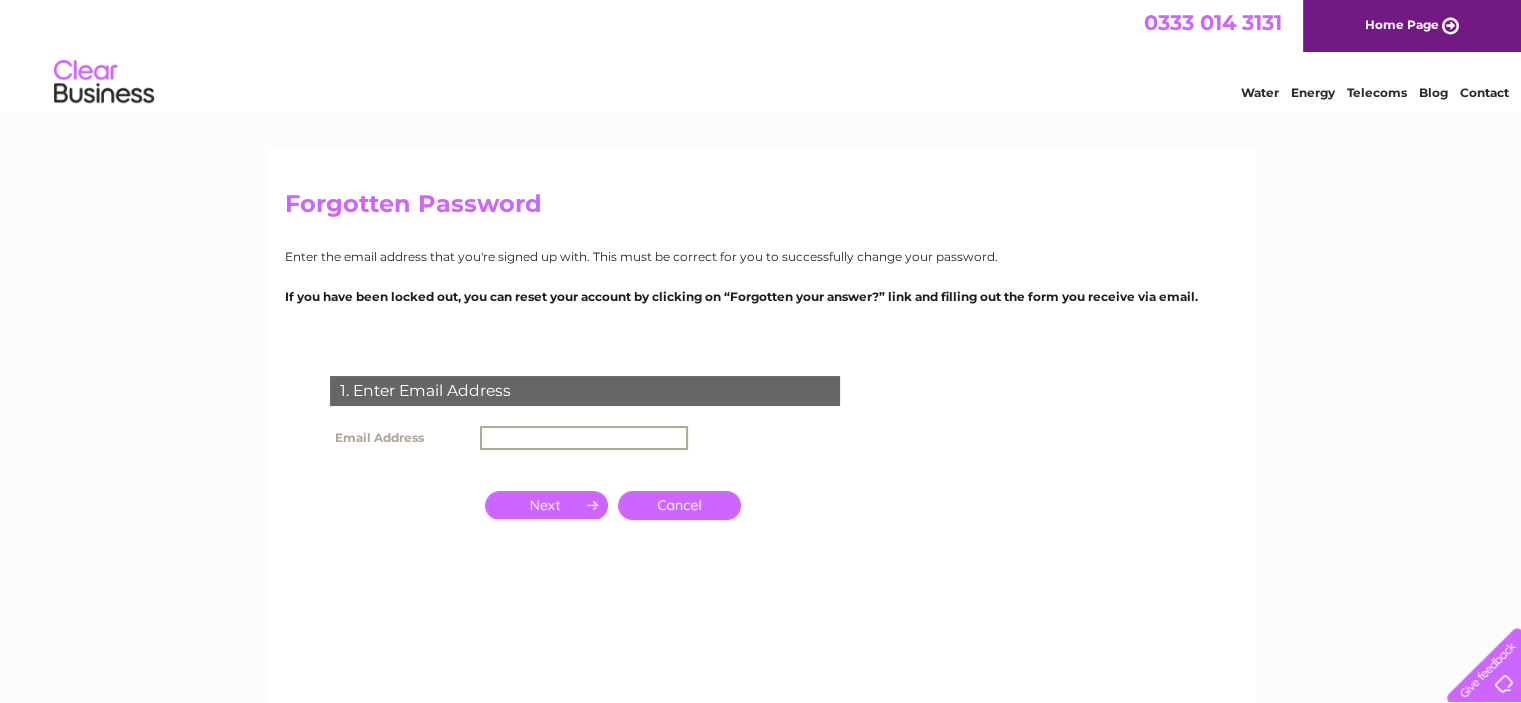 click at bounding box center (584, 438) 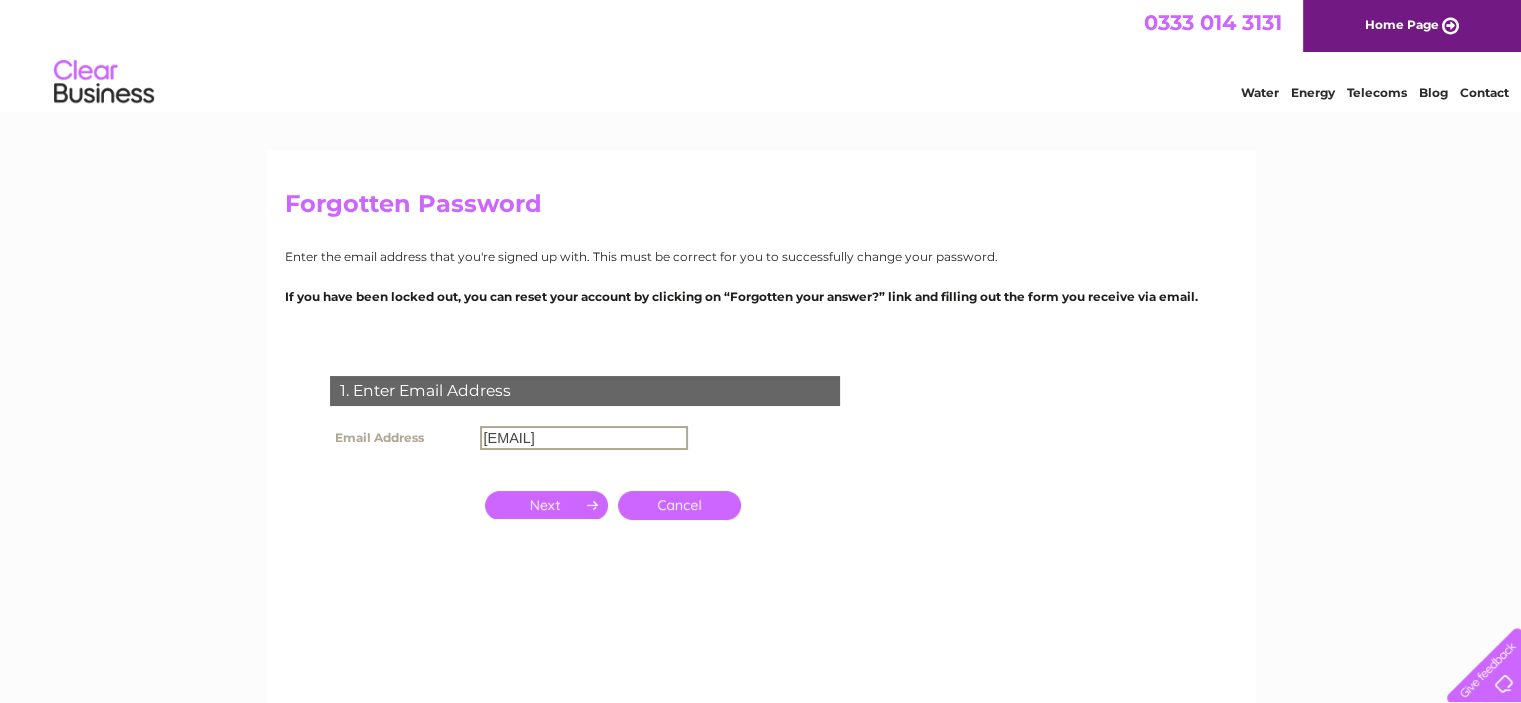 click at bounding box center [546, 505] 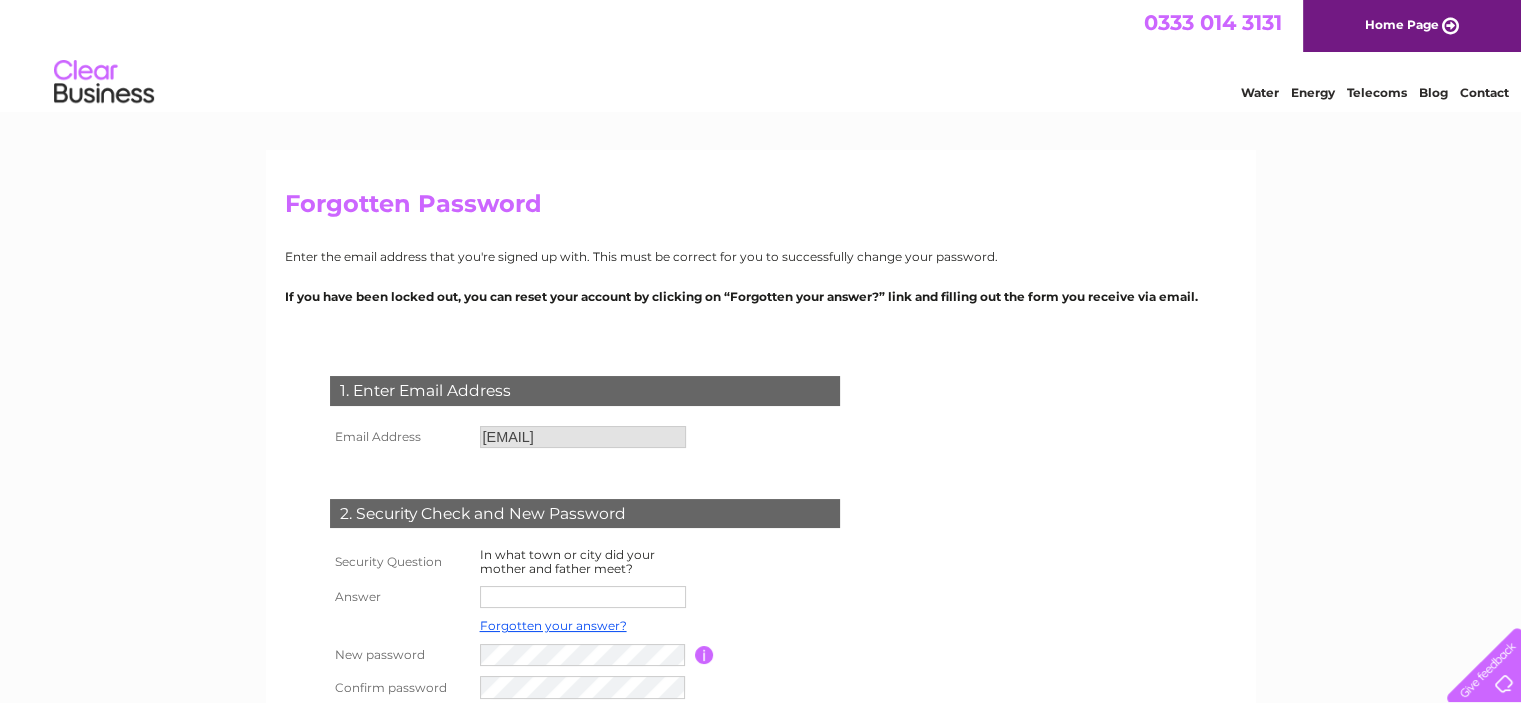 click on "1. Enter Email Address
Email Address
ideashopwolverhampton@gmail.com
Cancel
Answer" at bounding box center [761, 559] 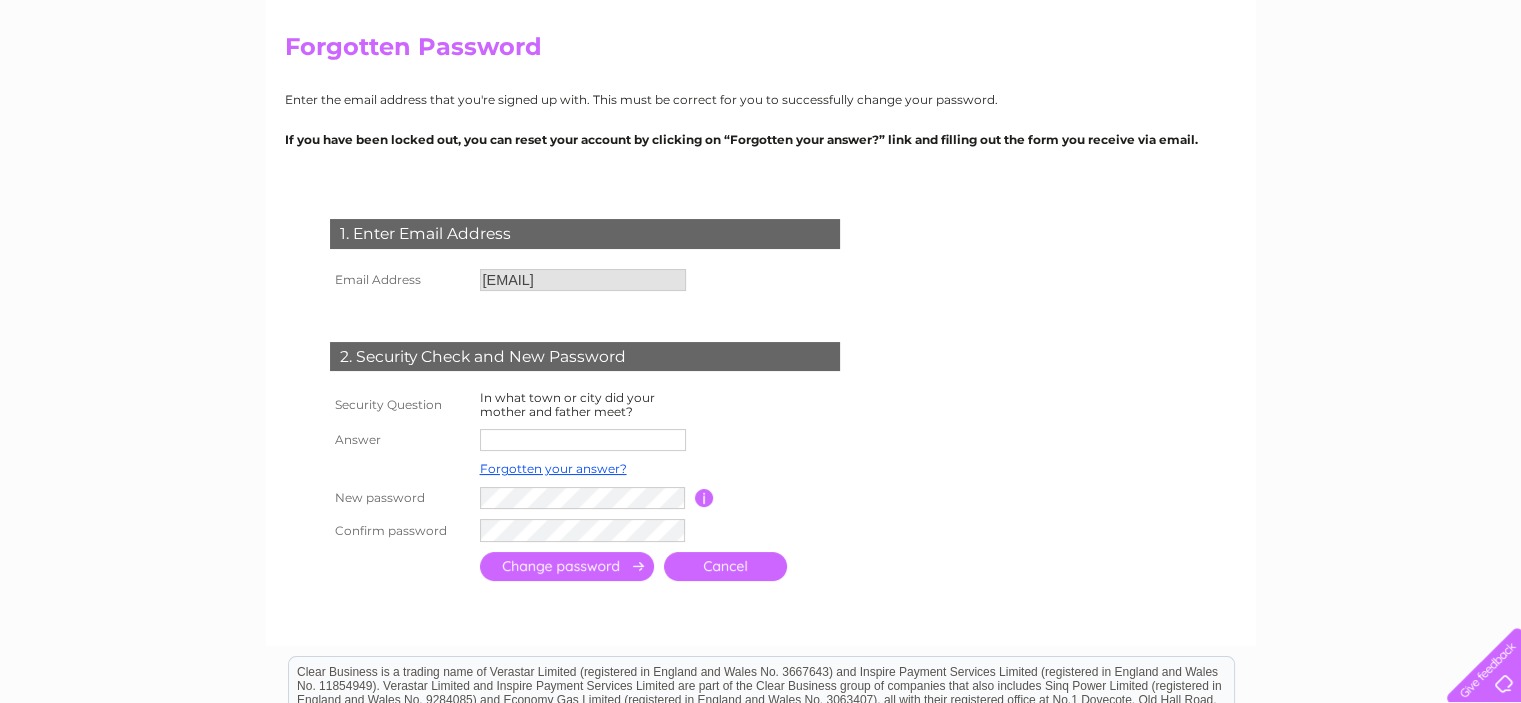 scroll, scrollTop: 160, scrollLeft: 0, axis: vertical 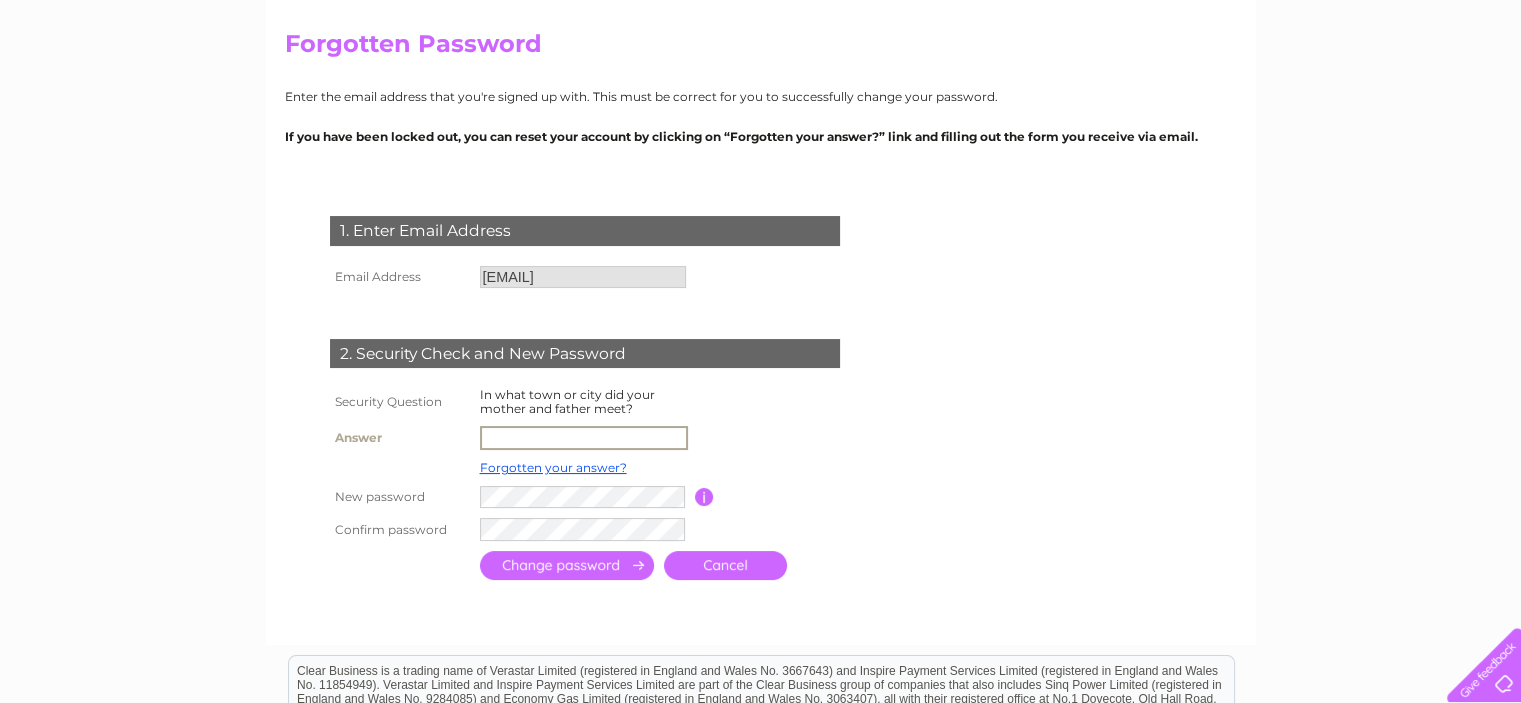 click at bounding box center [584, 438] 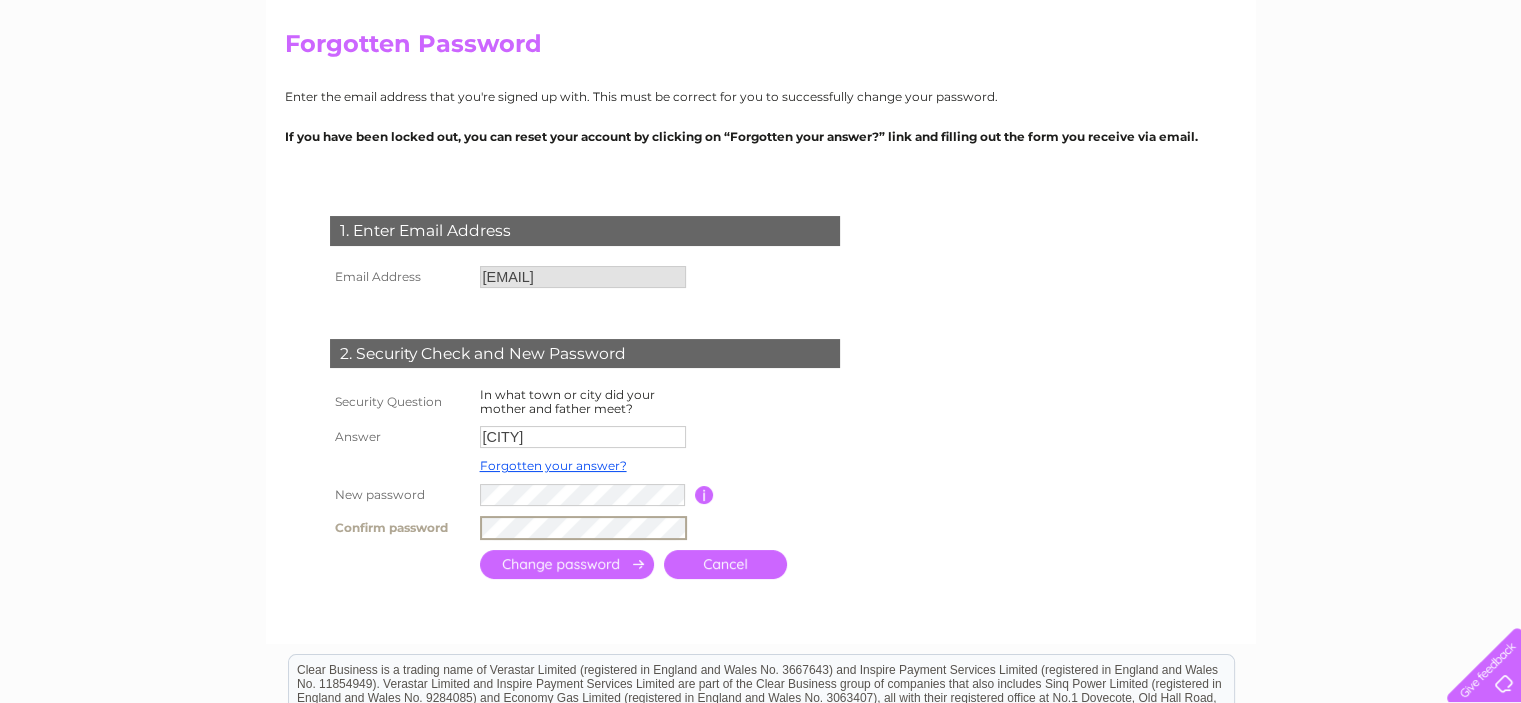 click at bounding box center [567, 564] 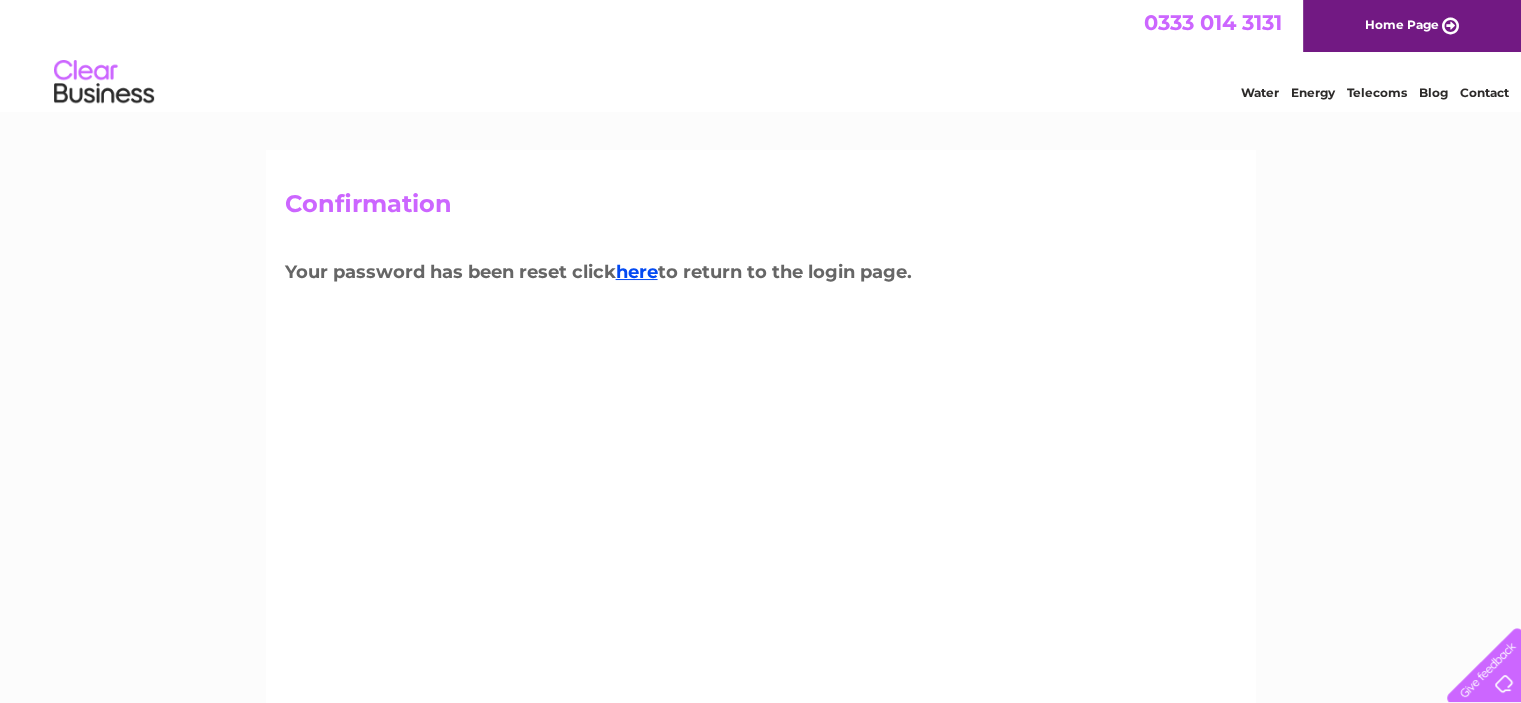scroll, scrollTop: 0, scrollLeft: 0, axis: both 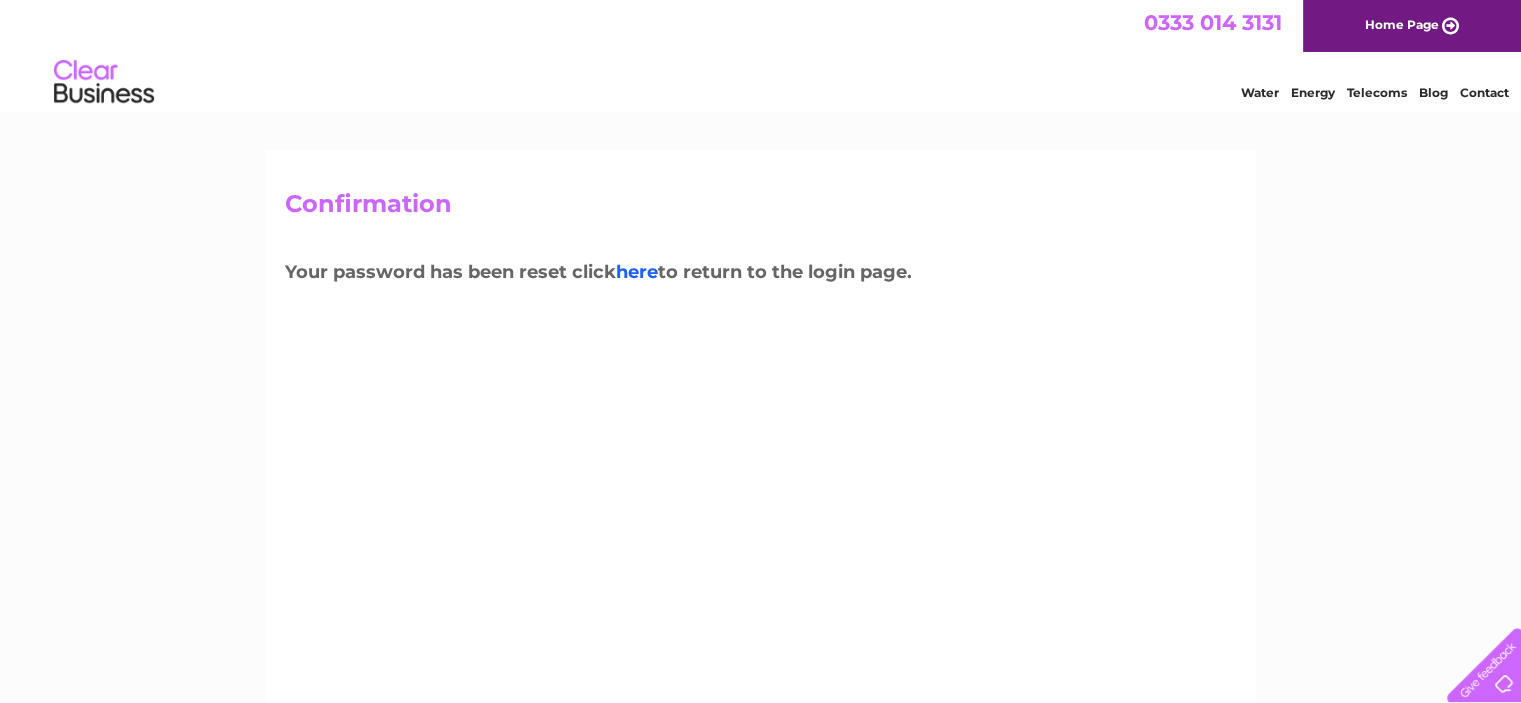 click on "here" at bounding box center [637, 272] 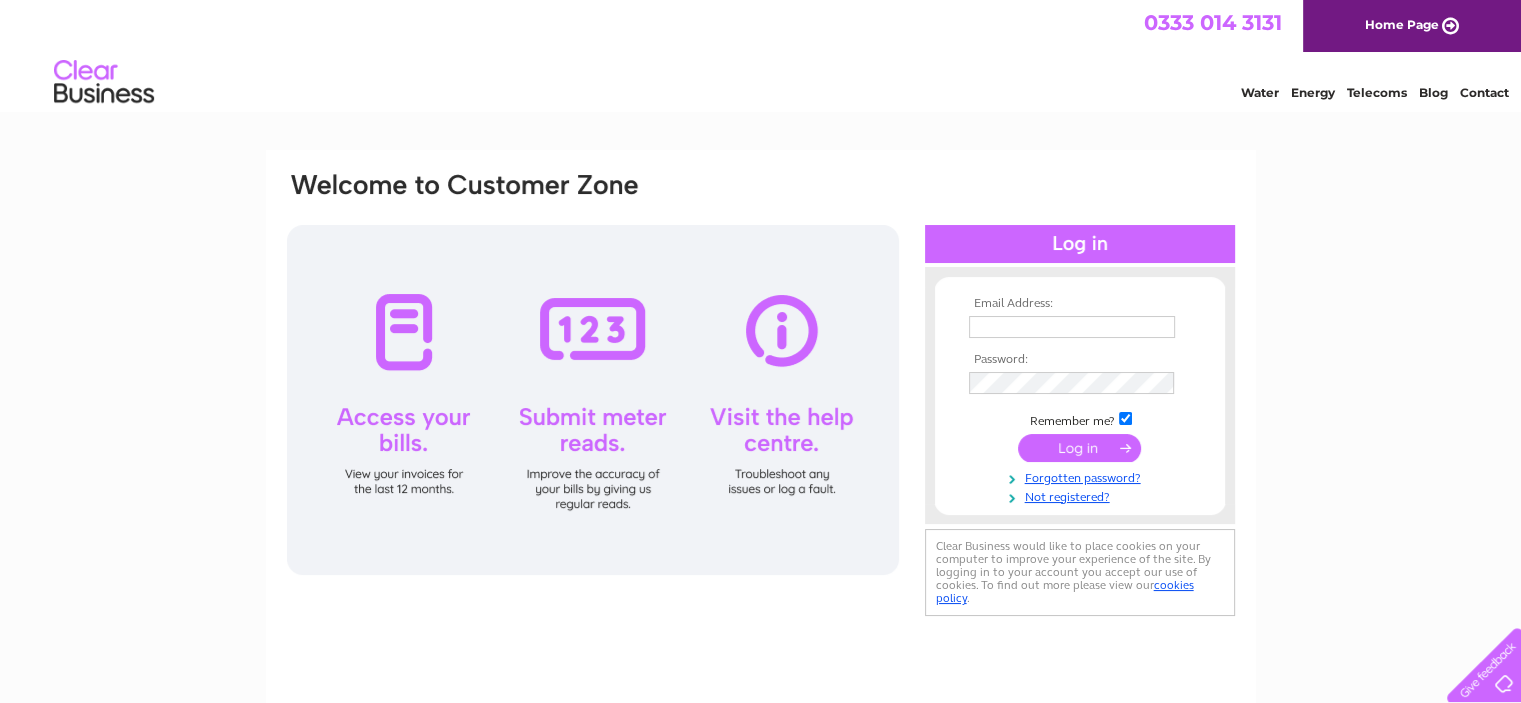 scroll, scrollTop: 0, scrollLeft: 0, axis: both 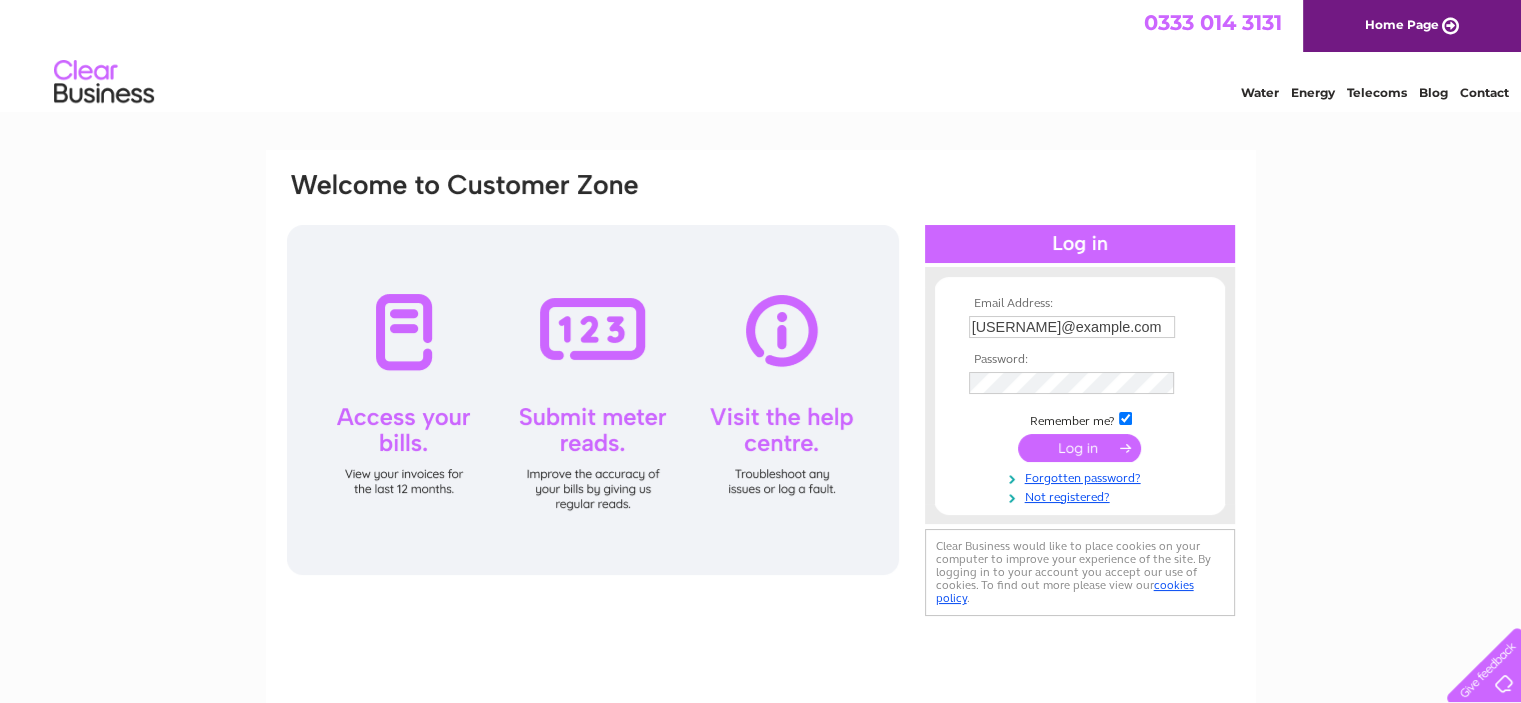 click at bounding box center (1125, 418) 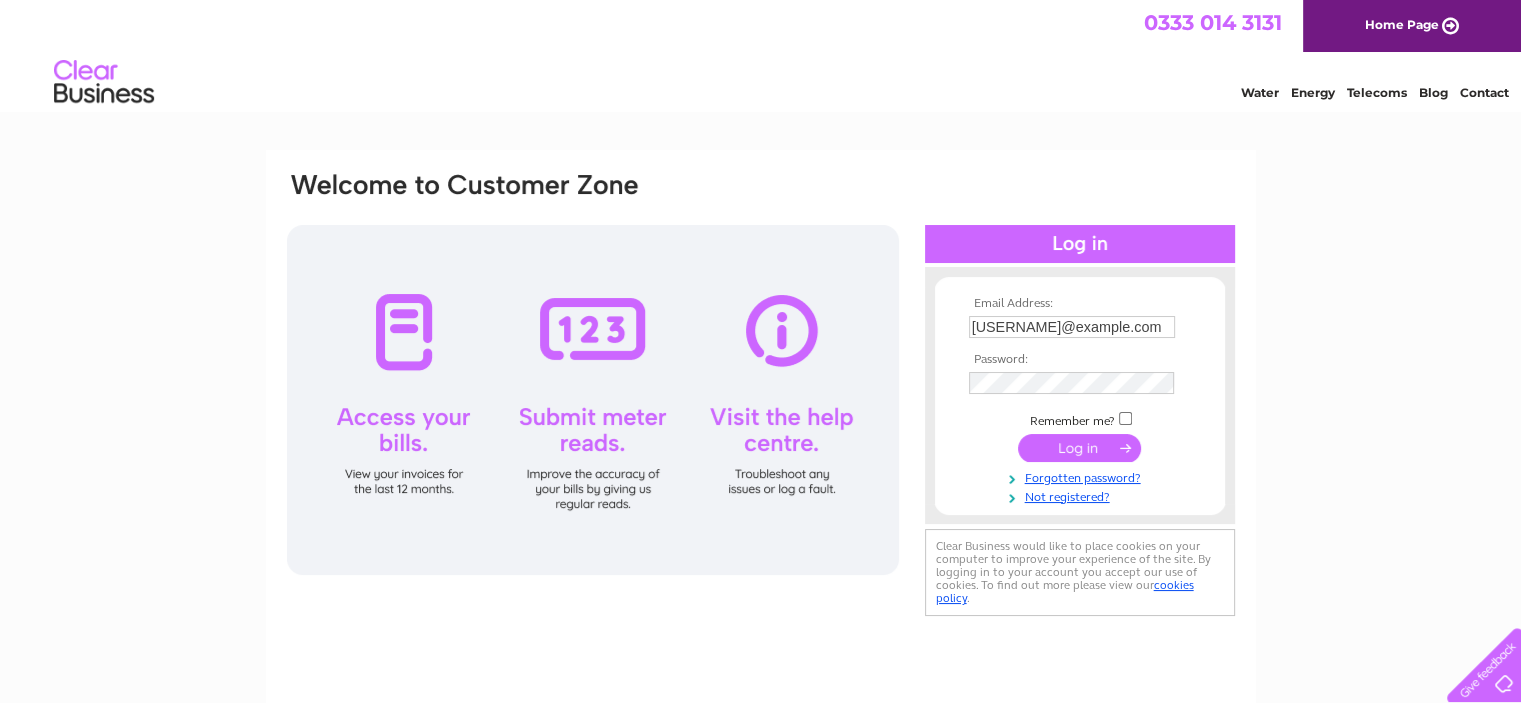 click at bounding box center (1125, 418) 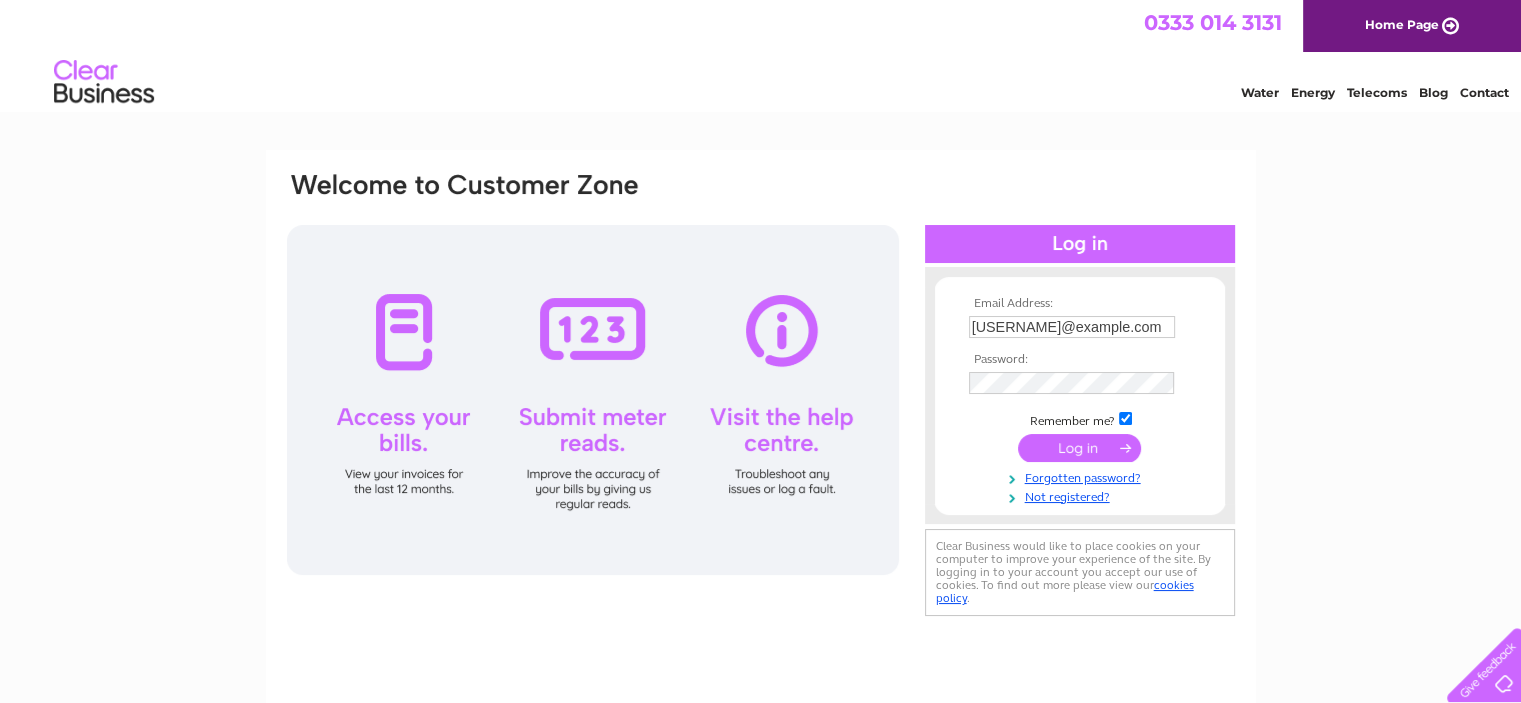 click at bounding box center [1079, 448] 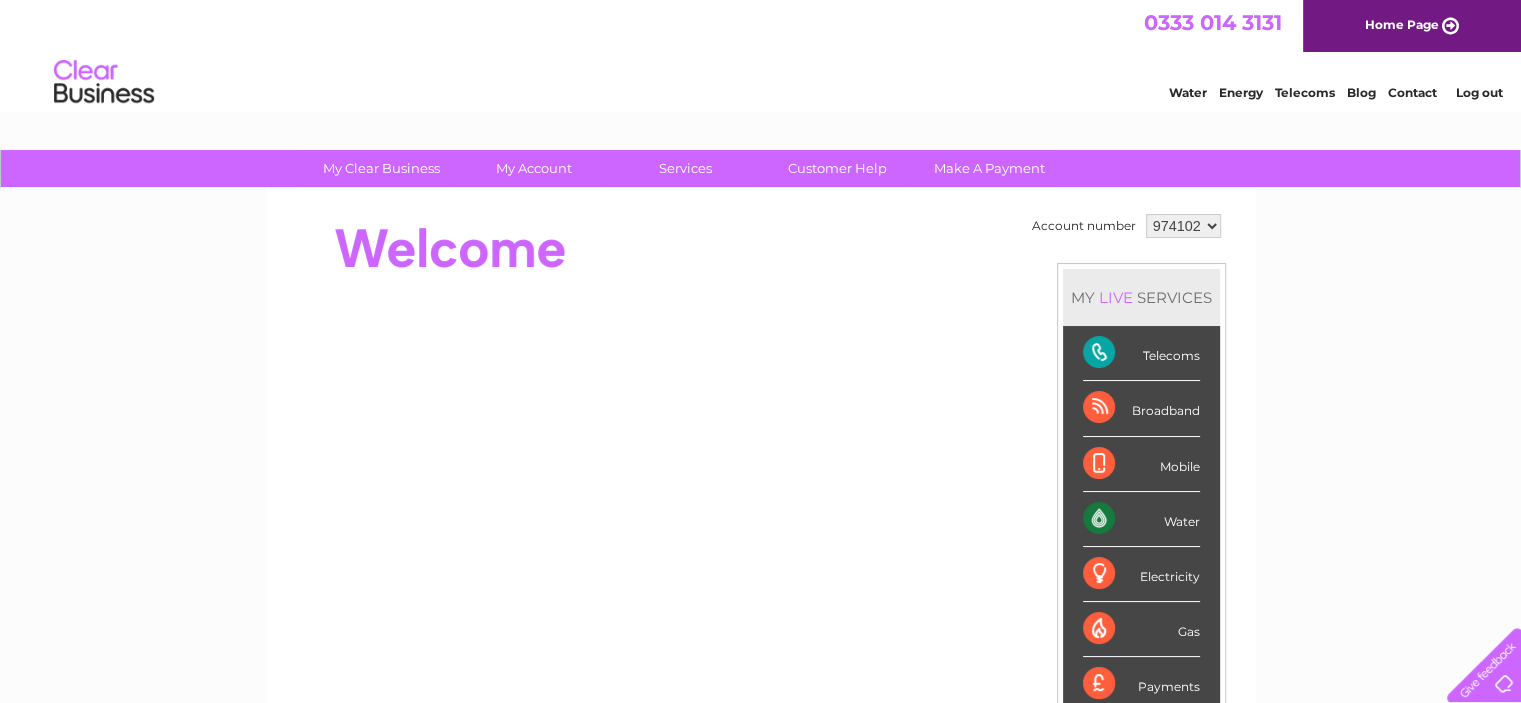scroll, scrollTop: 0, scrollLeft: 0, axis: both 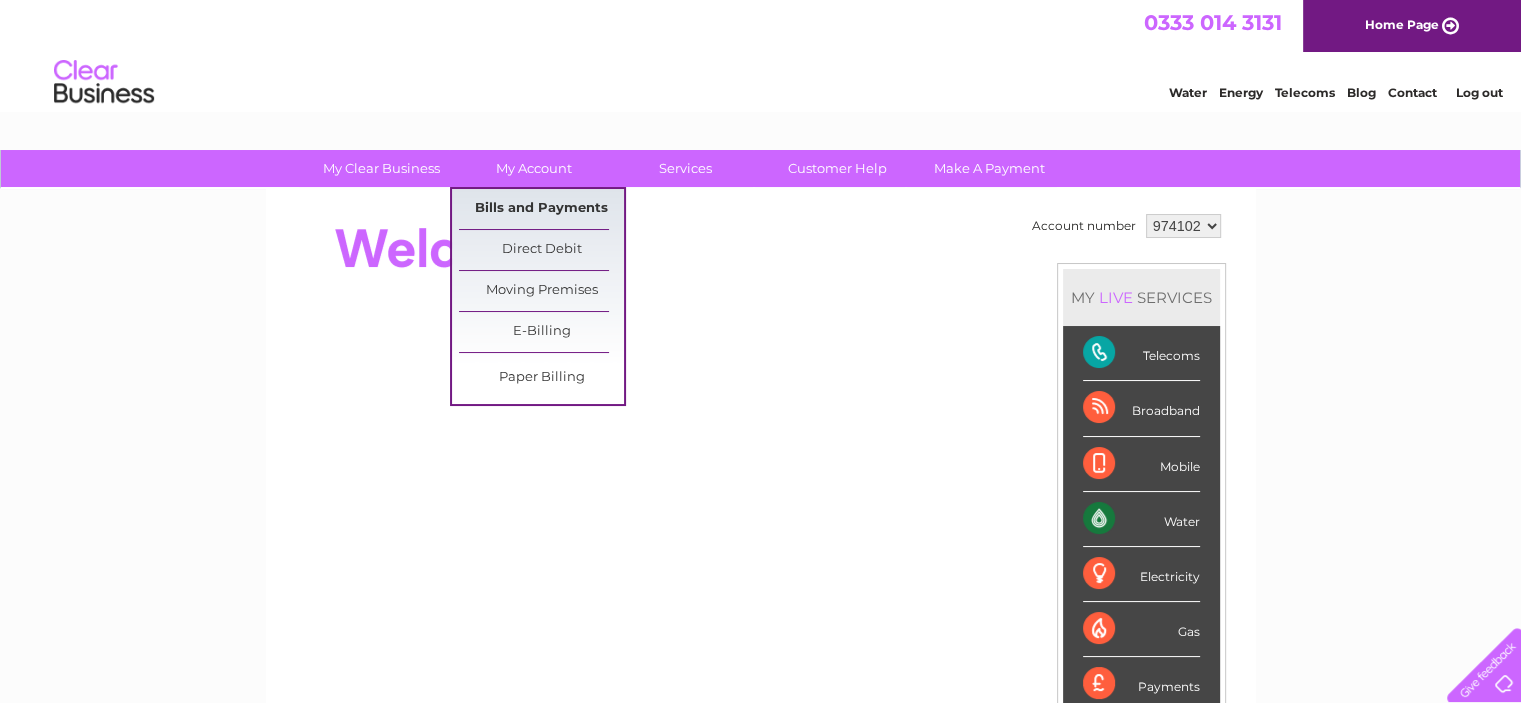 click on "Bills and Payments" at bounding box center [541, 209] 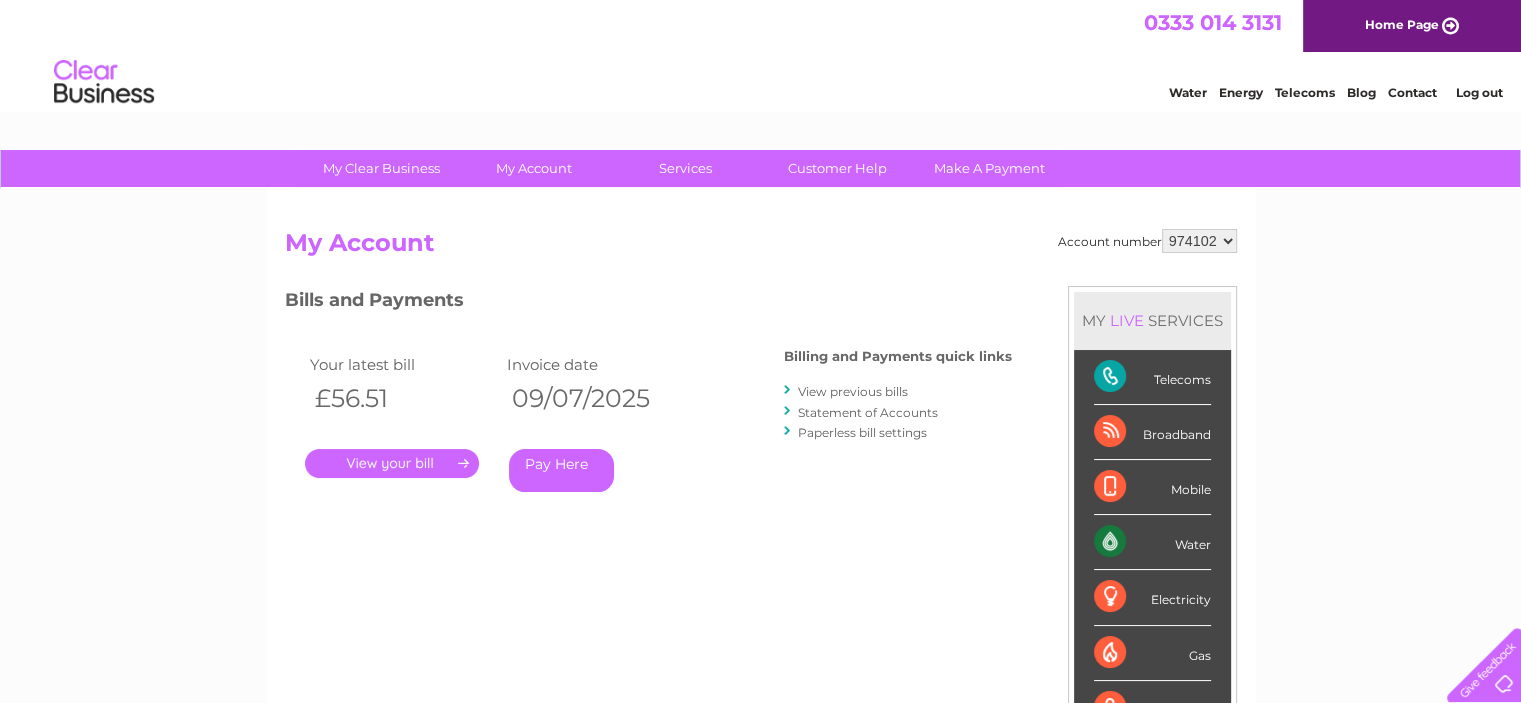 scroll, scrollTop: 0, scrollLeft: 0, axis: both 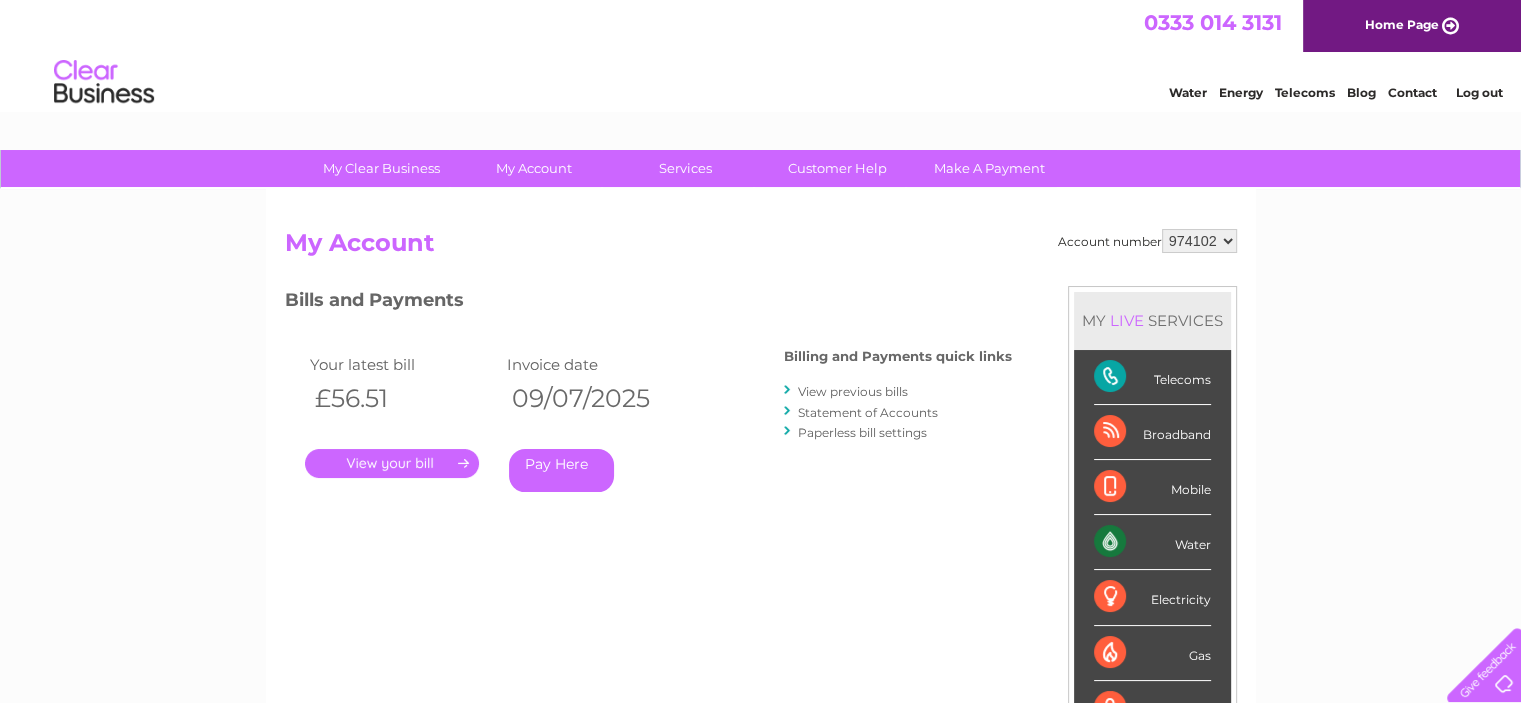 click on "View previous bills" at bounding box center (853, 391) 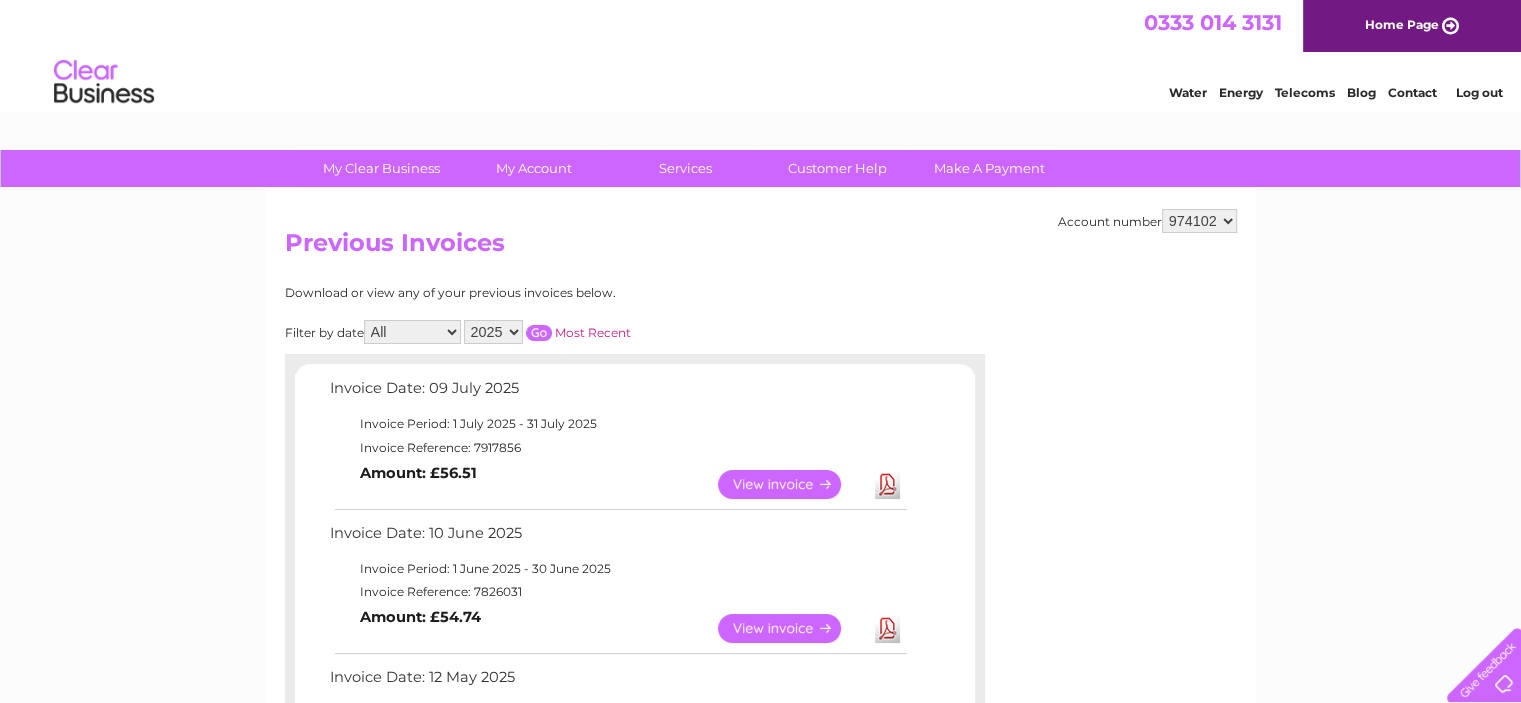 scroll, scrollTop: 0, scrollLeft: 0, axis: both 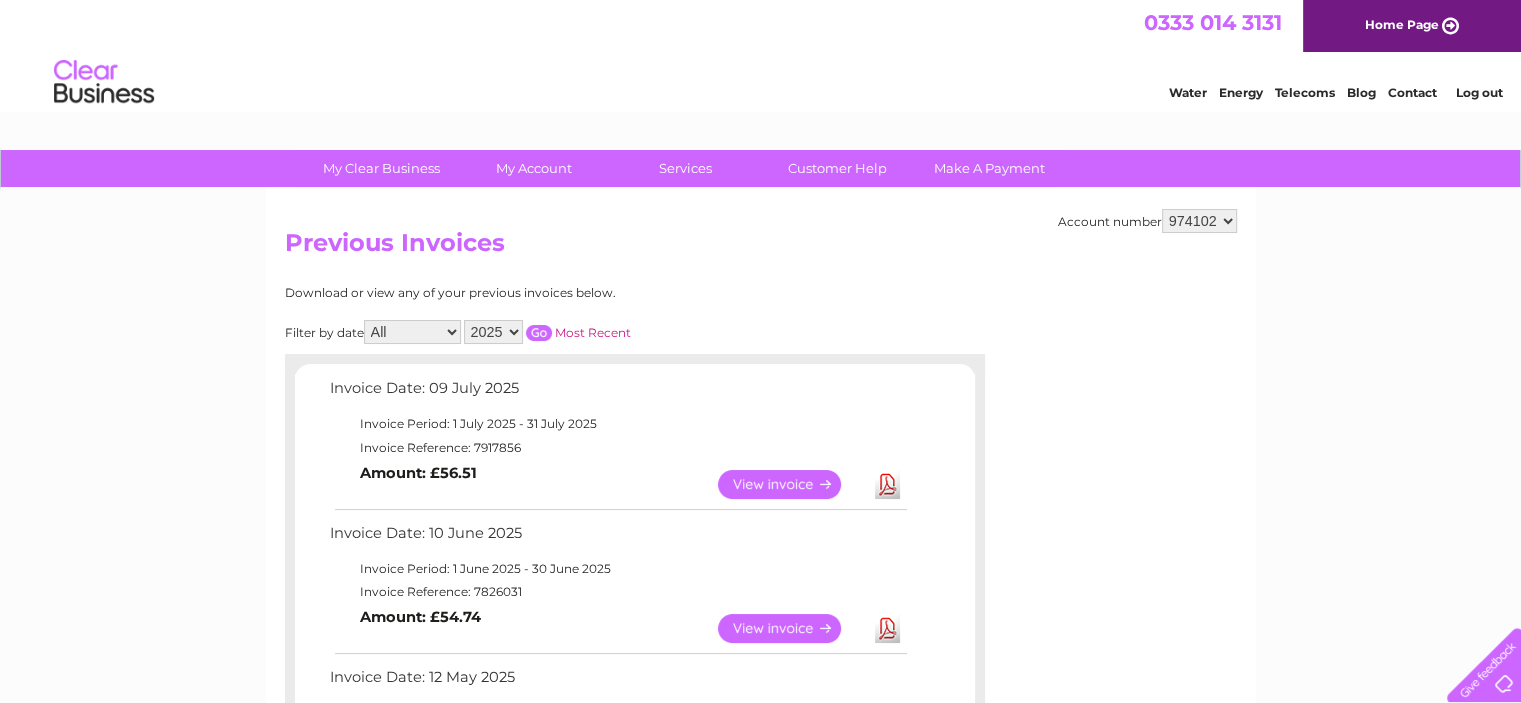 click on "Download" at bounding box center [887, 484] 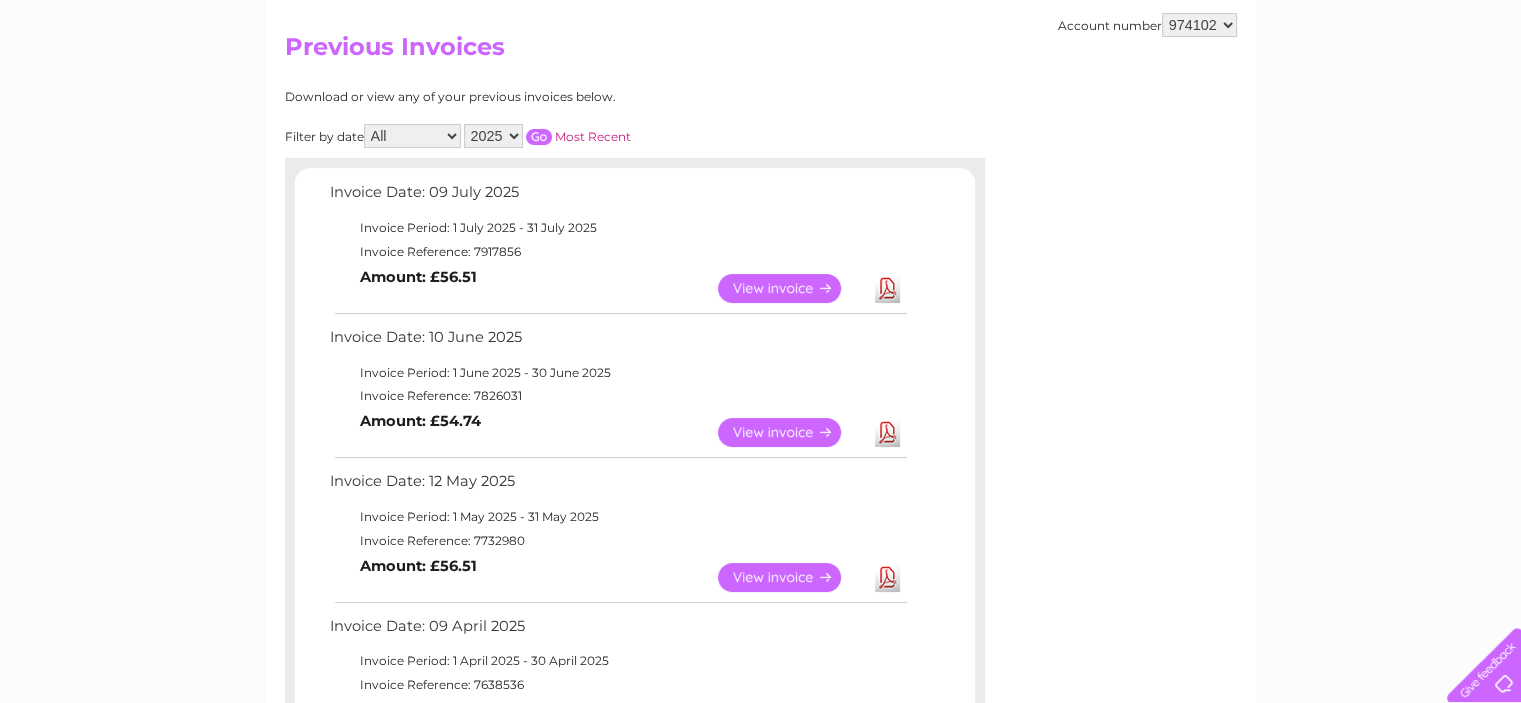 scroll, scrollTop: 200, scrollLeft: 0, axis: vertical 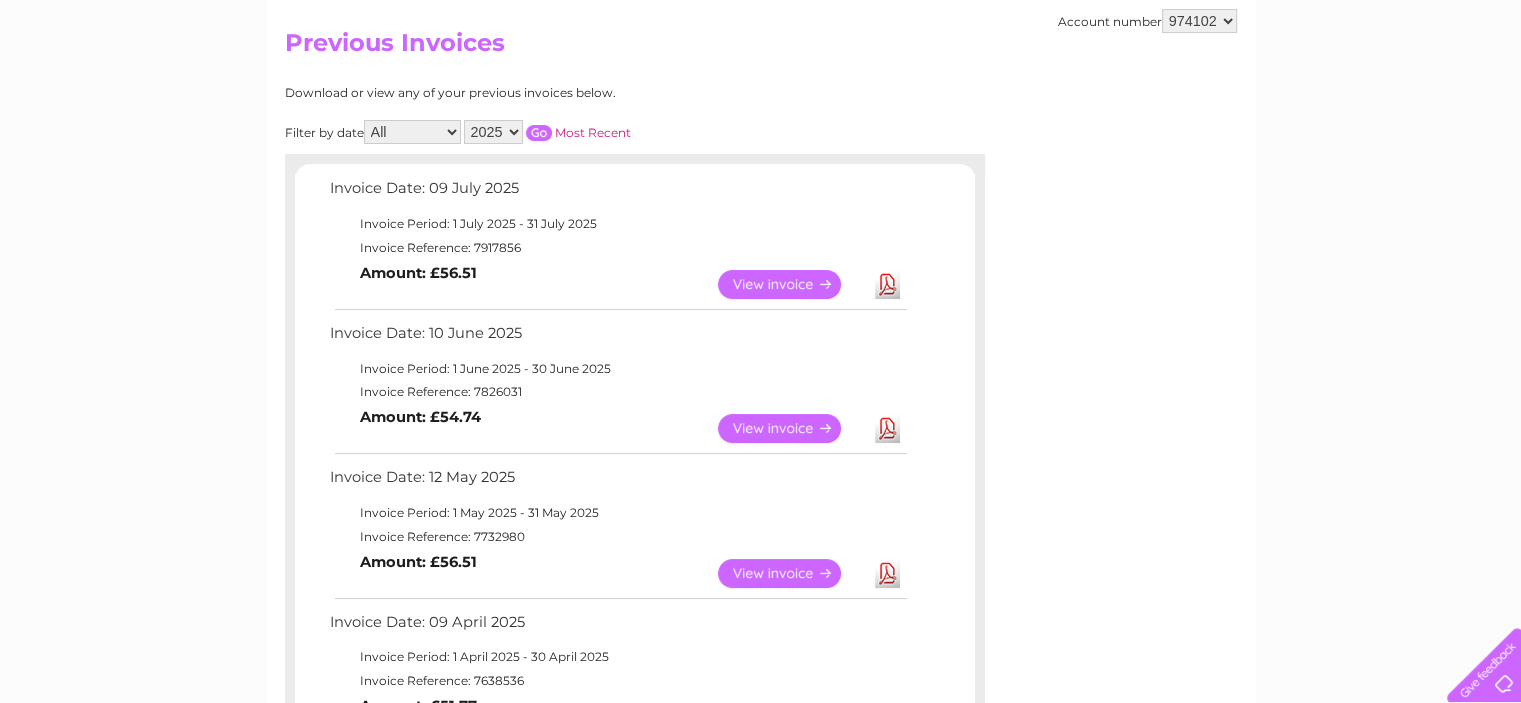 click on "Download" at bounding box center [887, 573] 